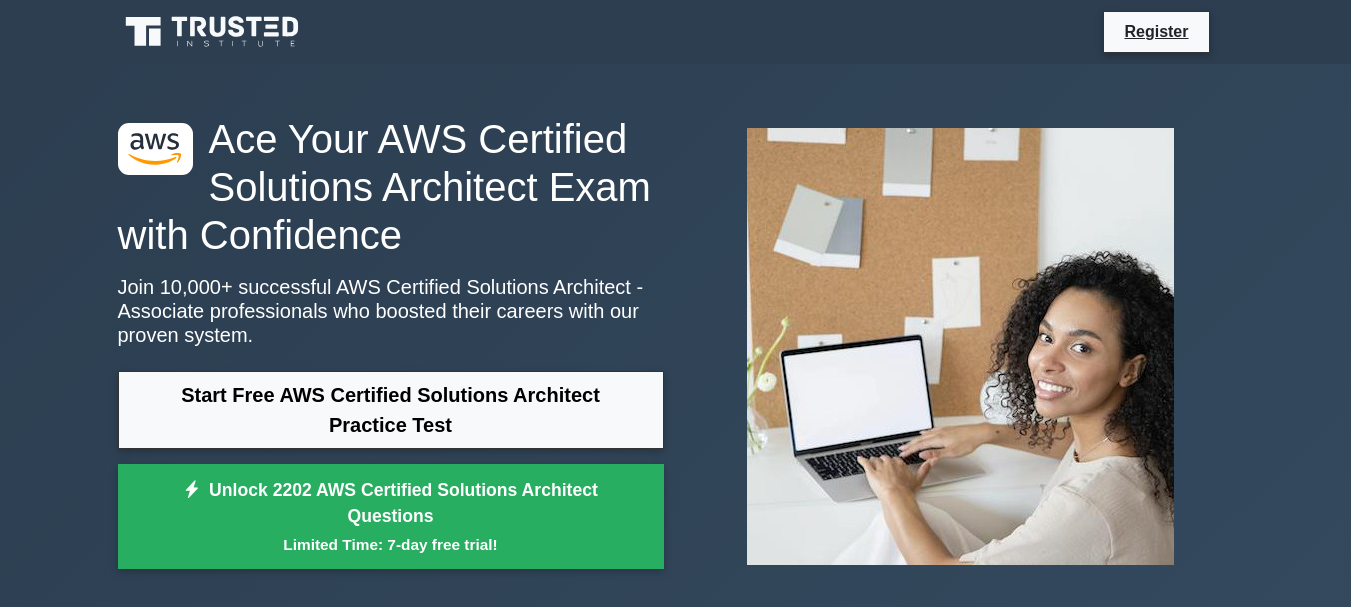 scroll, scrollTop: 200, scrollLeft: 0, axis: vertical 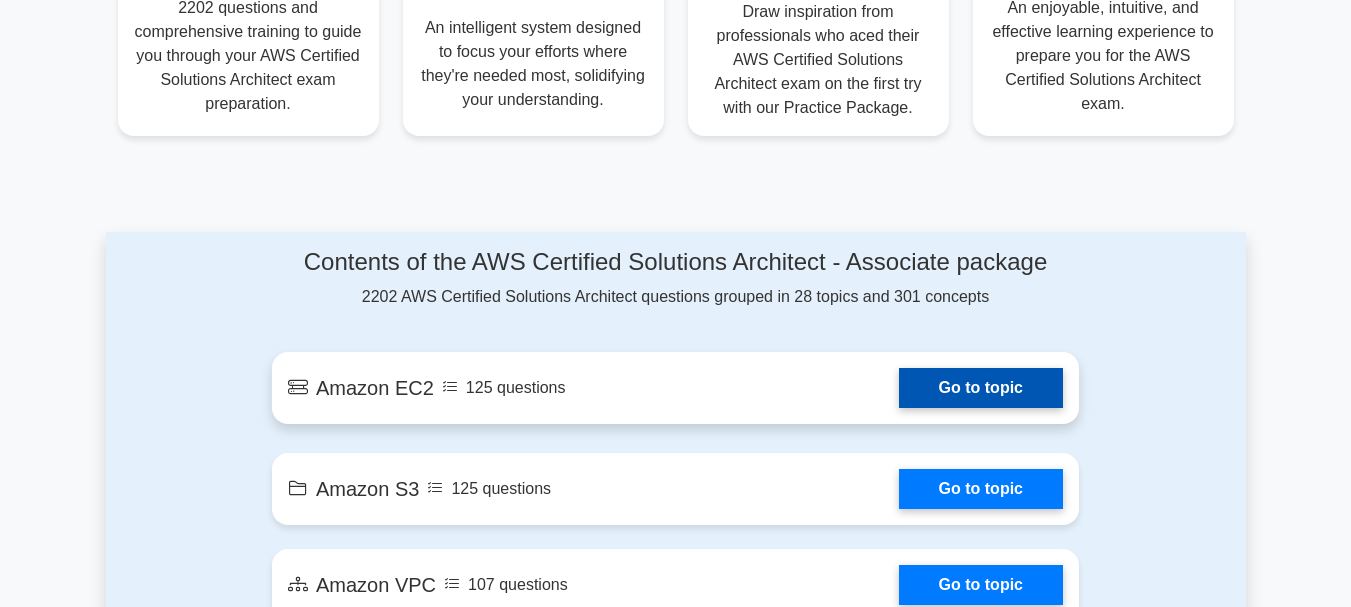 click on "Go to topic" at bounding box center [981, 388] 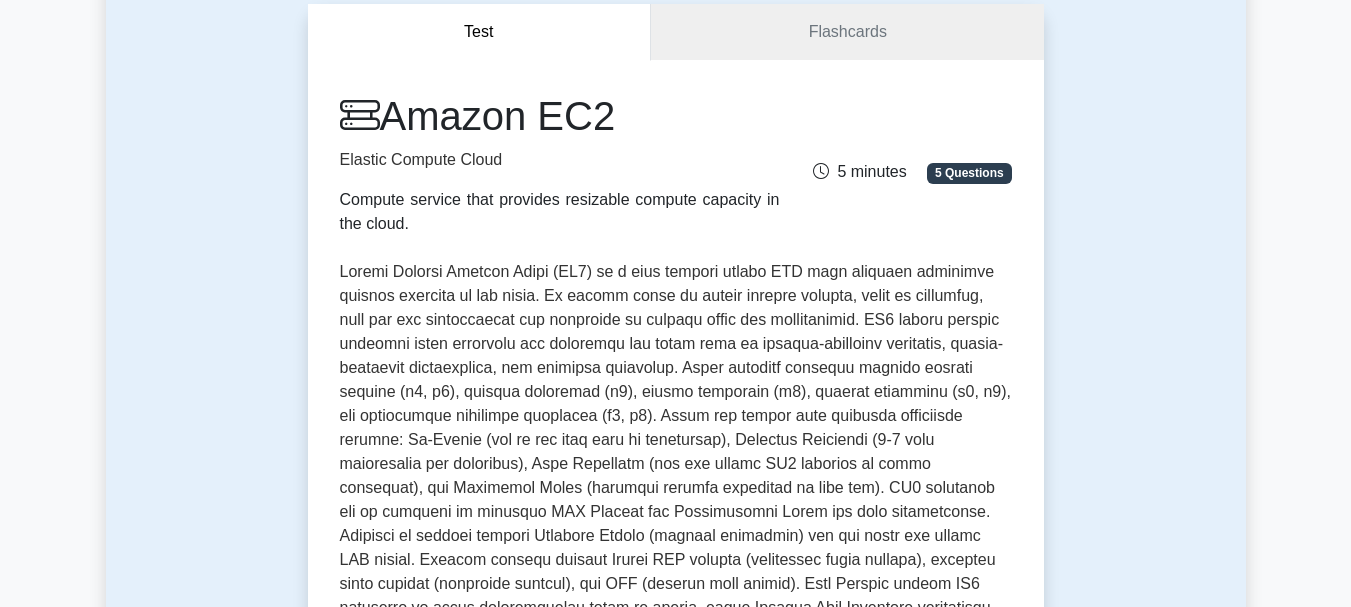 scroll, scrollTop: 0, scrollLeft: 0, axis: both 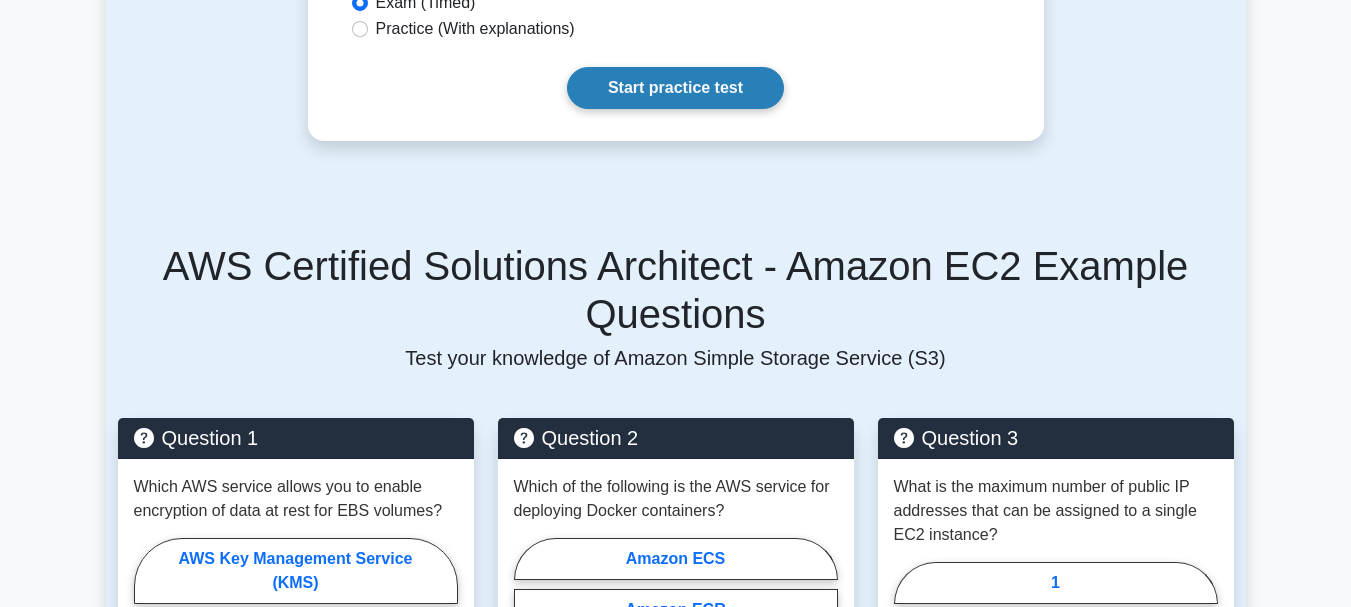 click on "Start practice test" at bounding box center [675, 88] 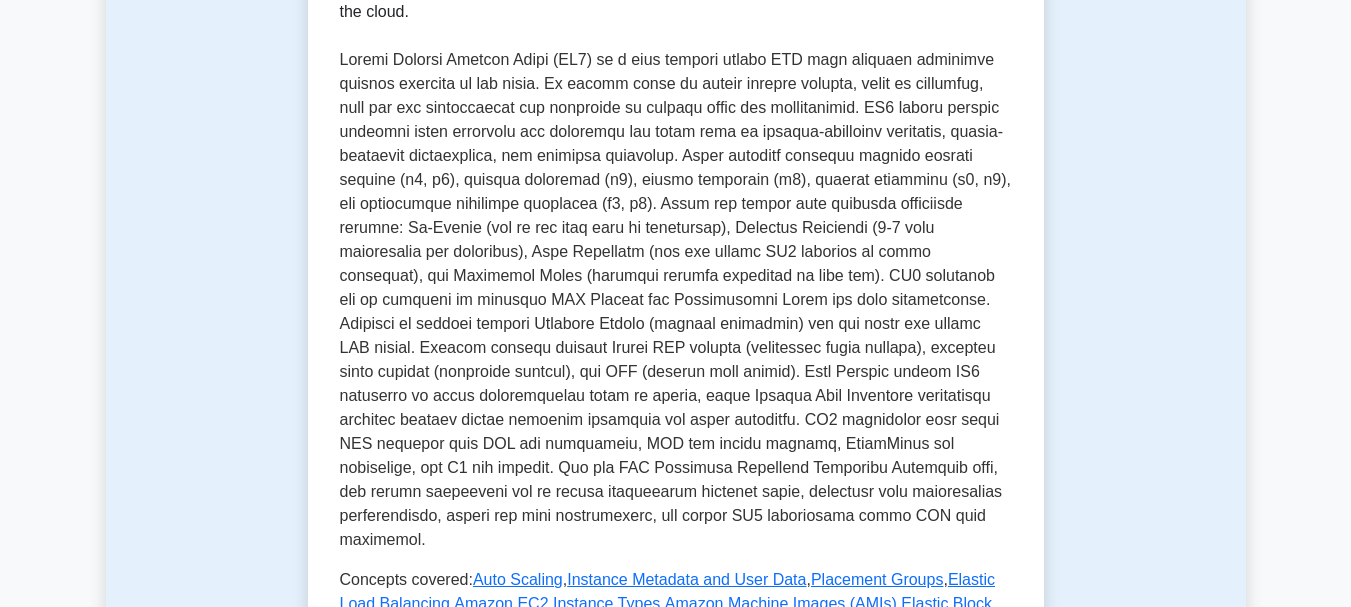 scroll, scrollTop: 400, scrollLeft: 0, axis: vertical 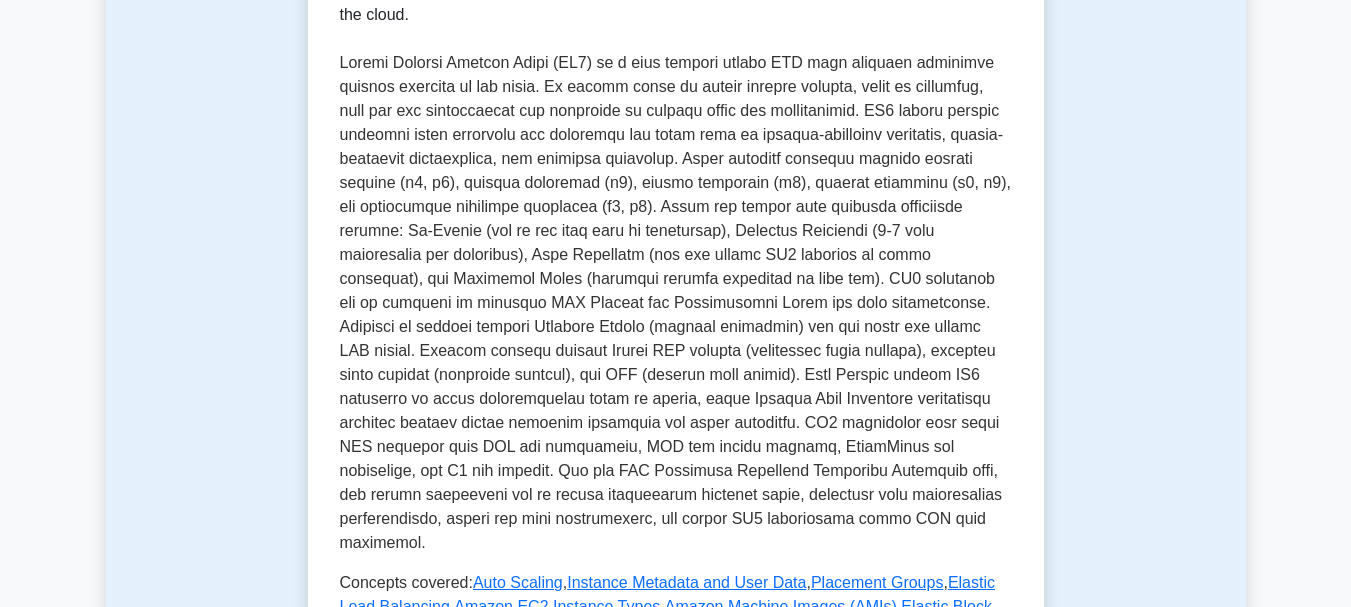 click at bounding box center [676, 303] 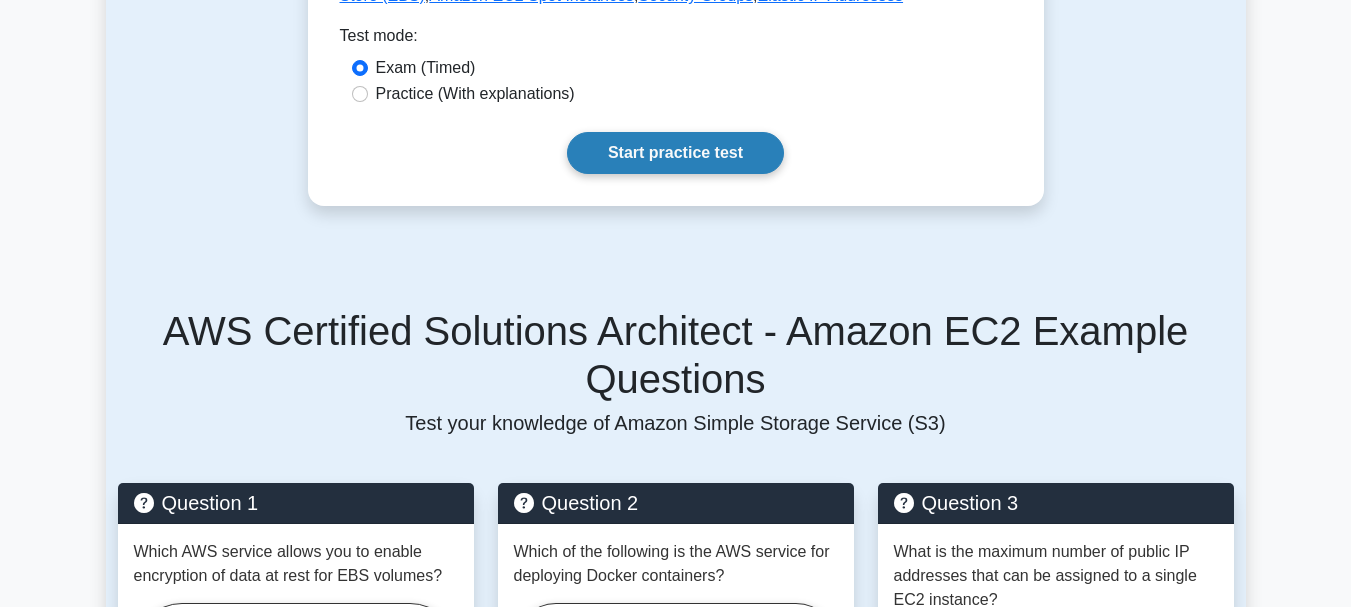 scroll, scrollTop: 1000, scrollLeft: 0, axis: vertical 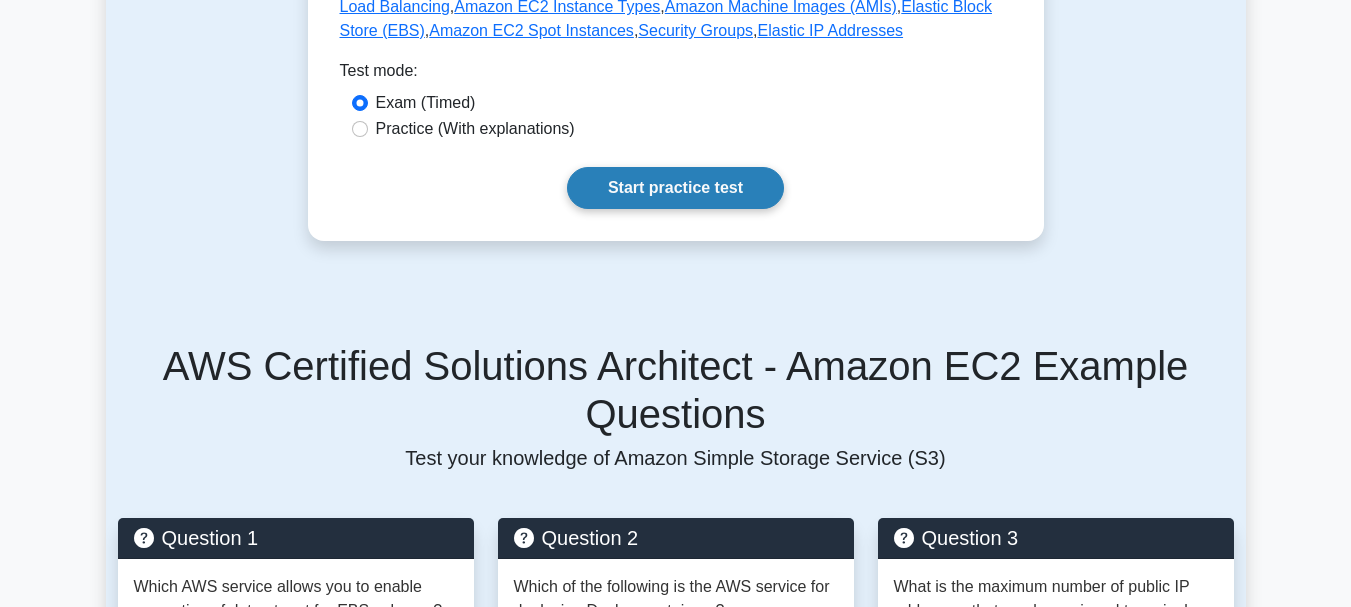 click on "Start practice test" at bounding box center [675, 188] 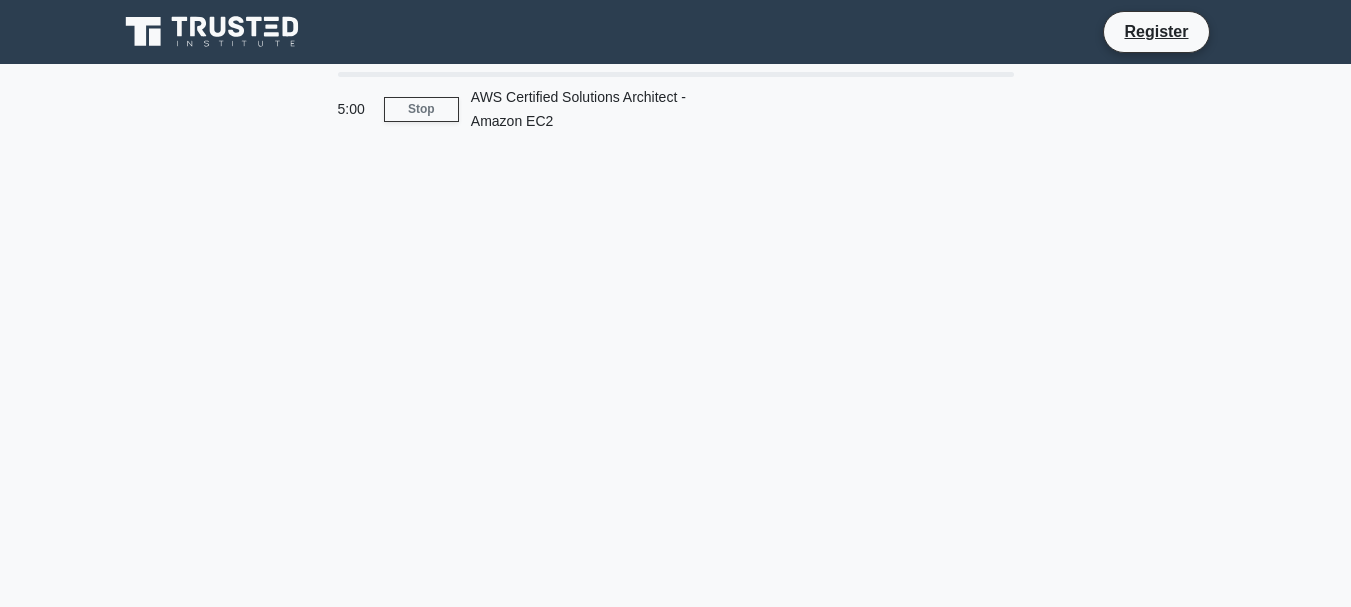 scroll, scrollTop: 0, scrollLeft: 0, axis: both 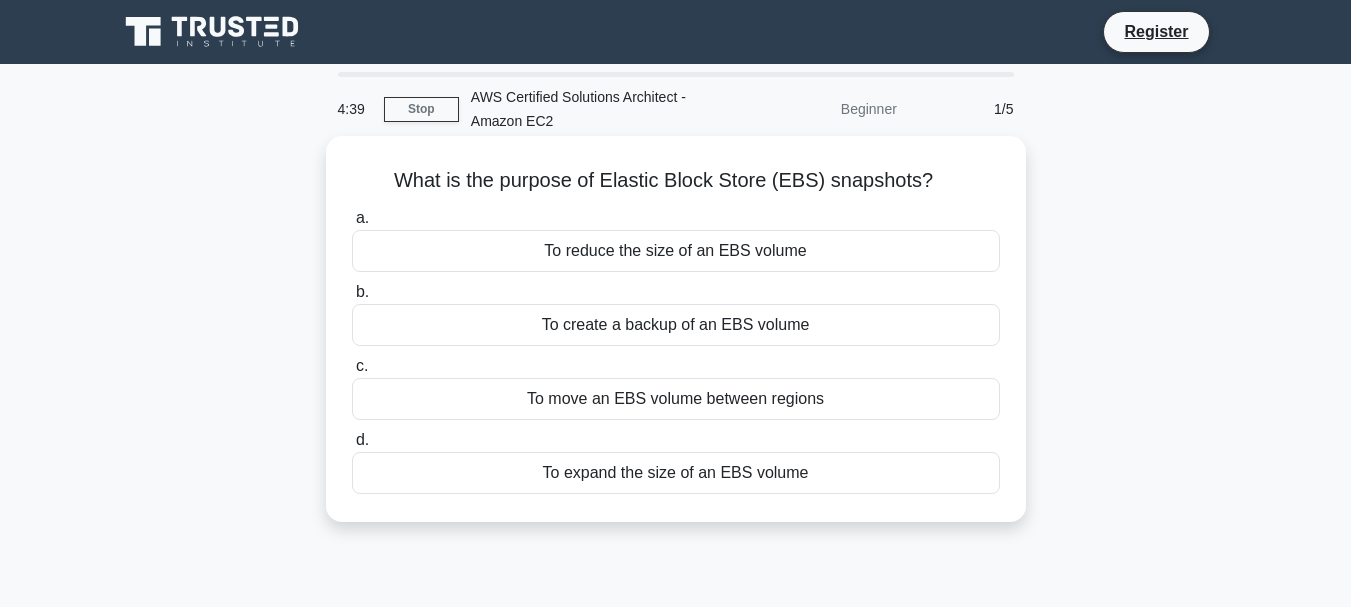 drag, startPoint x: 945, startPoint y: 174, endPoint x: 608, endPoint y: 182, distance: 337.09494 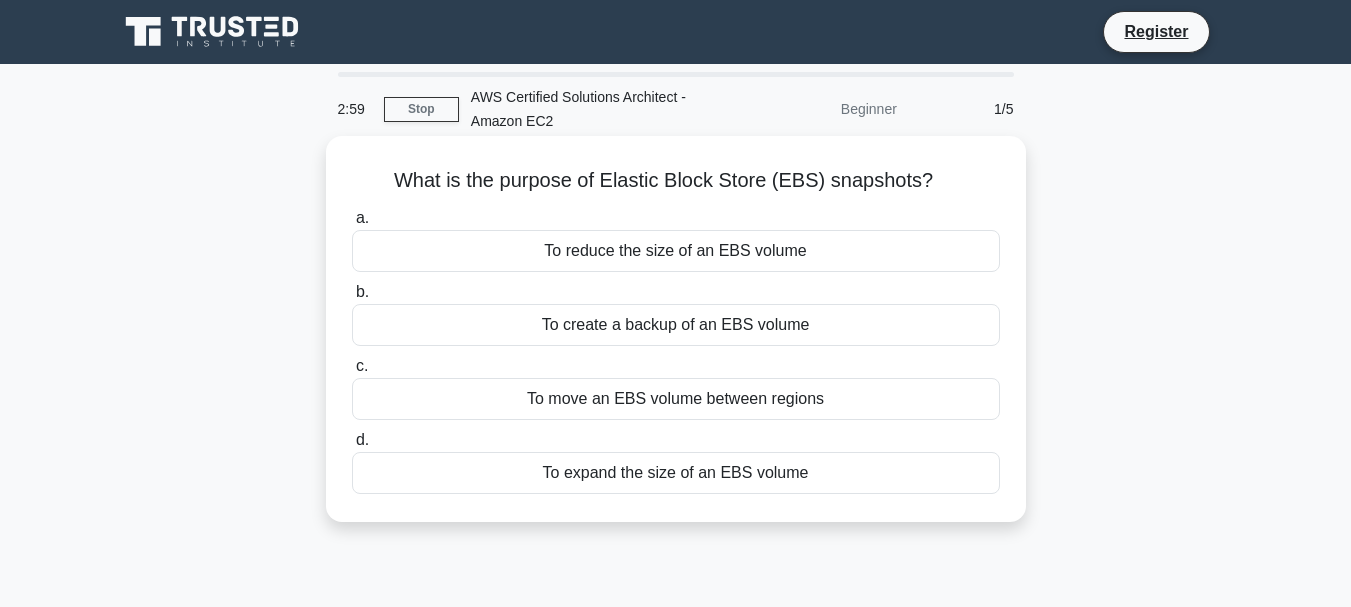 click on "To expand the size of an EBS volume" at bounding box center (676, 473) 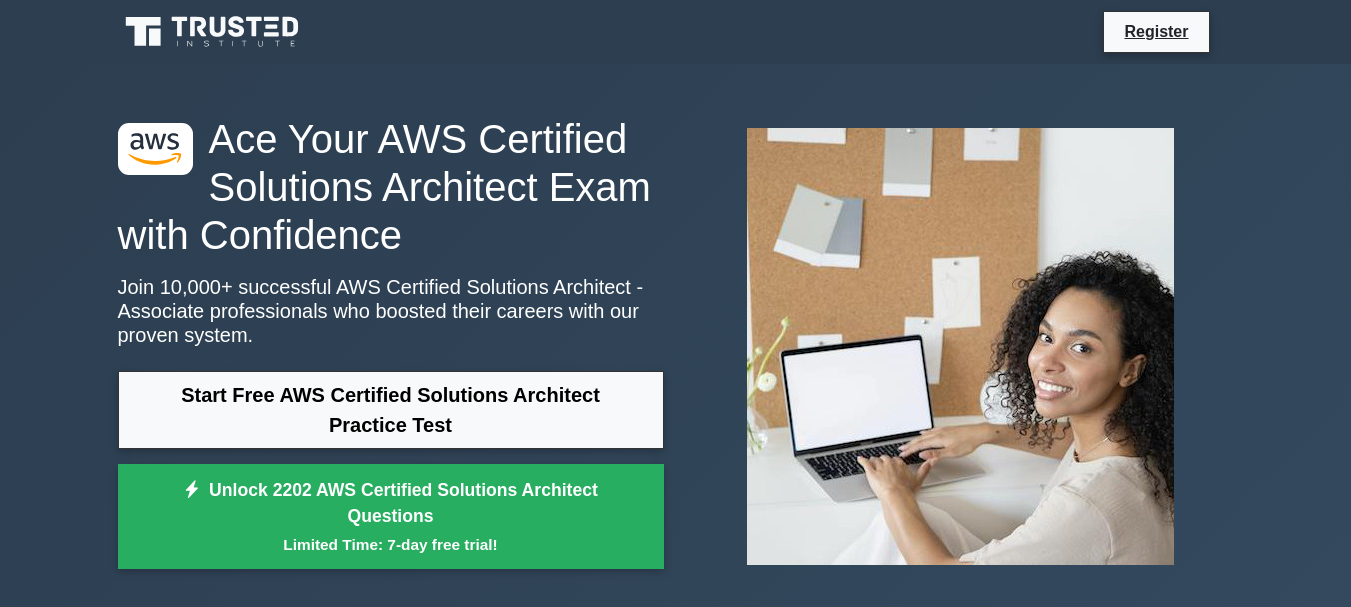 scroll, scrollTop: 0, scrollLeft: 0, axis: both 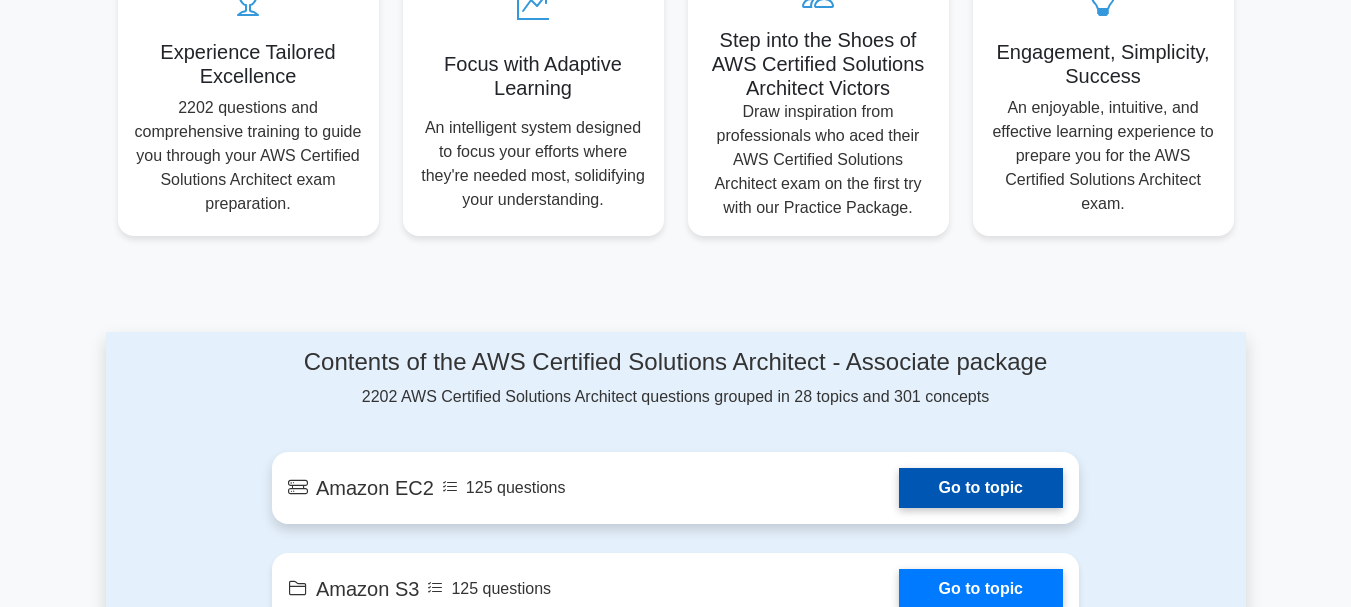 click on "Go to topic" at bounding box center [981, 488] 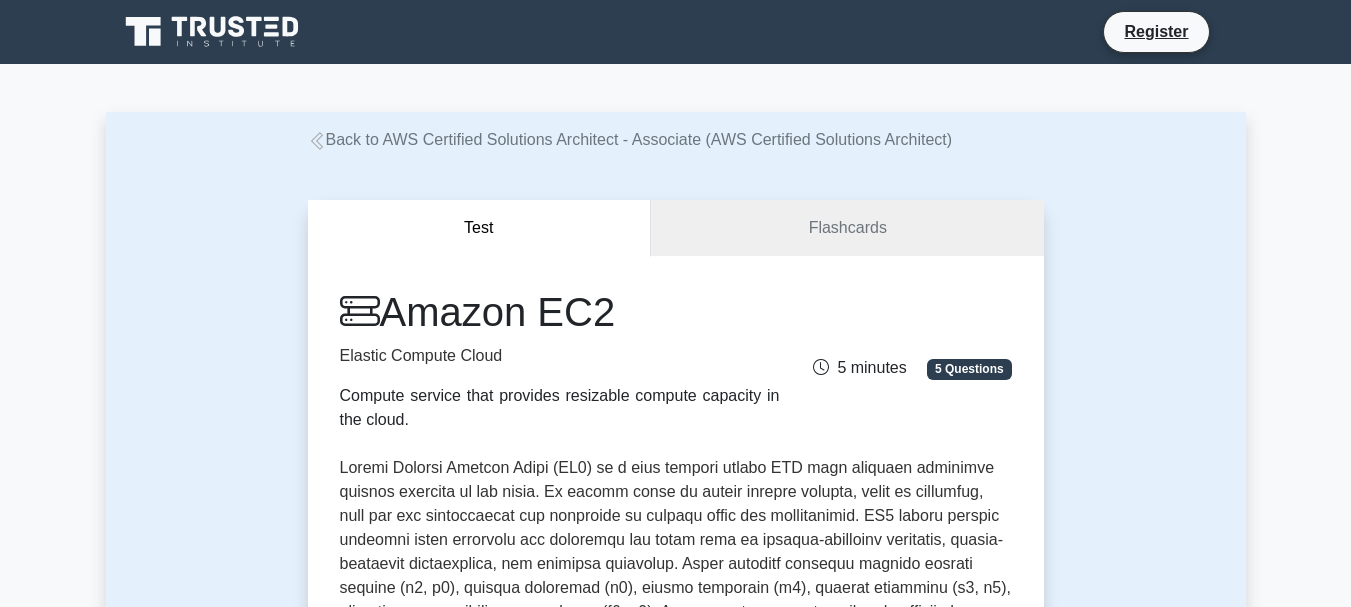 scroll, scrollTop: 0, scrollLeft: 0, axis: both 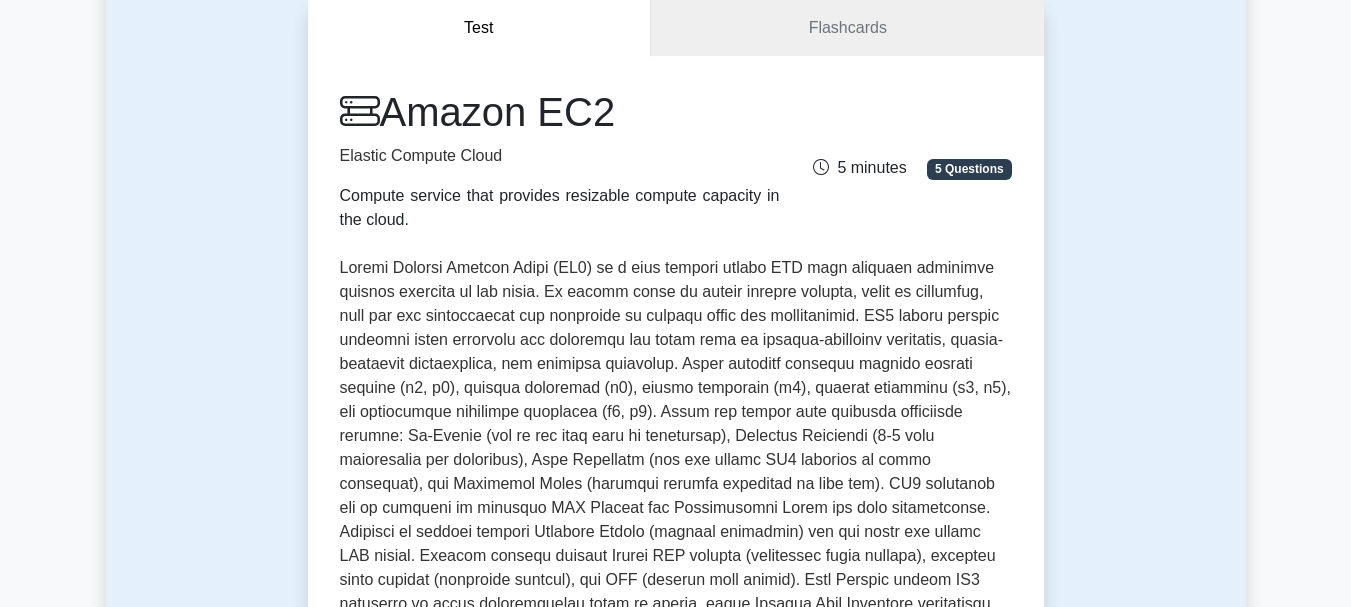 click on "Test
Flashcards
Amazon EC2
Elastic Compute Cloud
Compute service that provides resizable compute capacity in the cloud.
[TIME] minutes
5 Questions
Concepts covered:" at bounding box center (676, 1244) 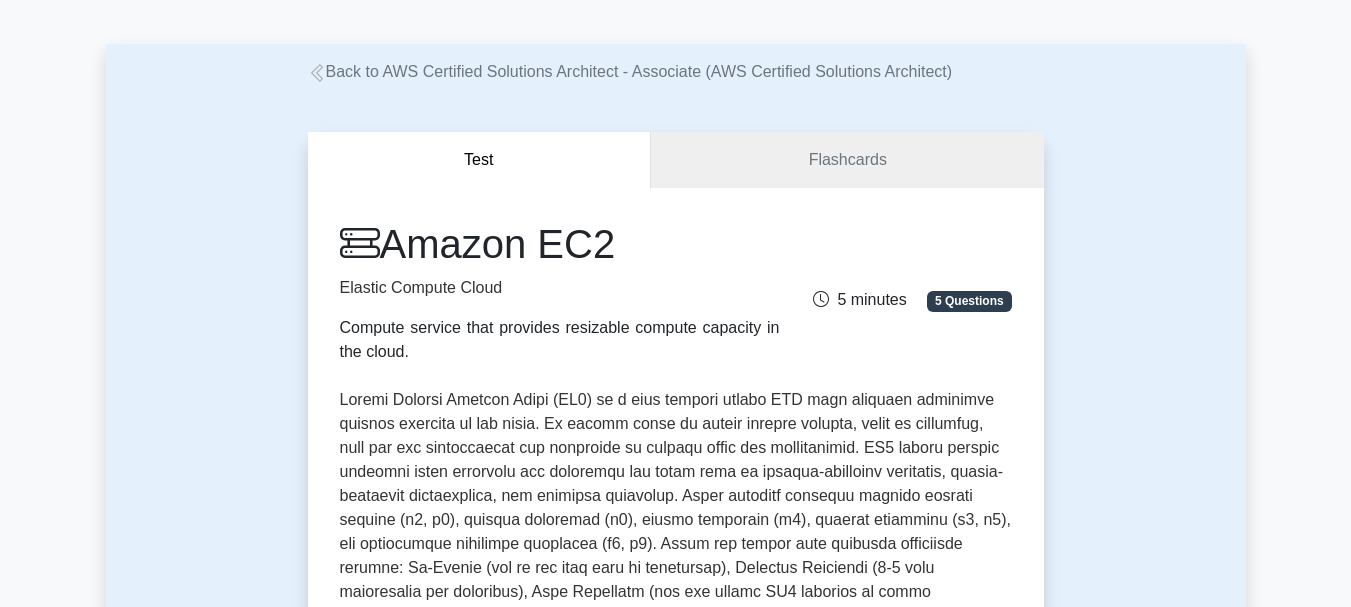 scroll, scrollTop: 0, scrollLeft: 0, axis: both 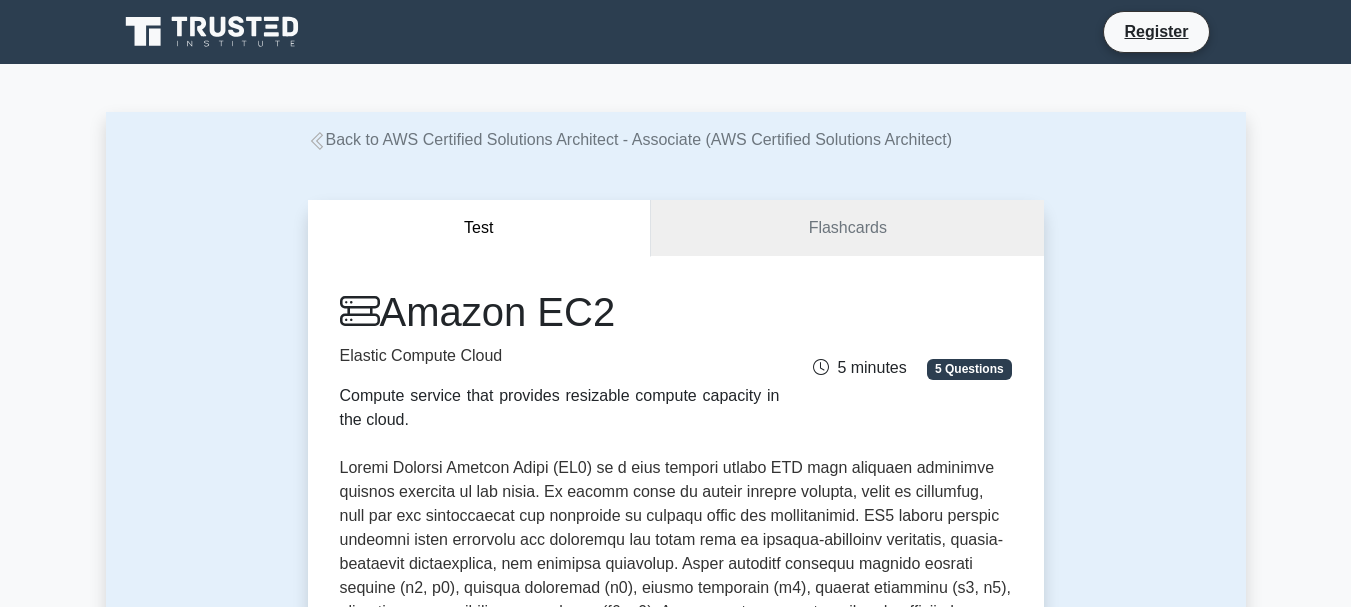click on "Back to AWS Certified Solutions Architect - Associate (AWS Certified Solutions Architect)
Test
Flashcards
Amazon EC2
Elastic Compute Cloud
Compute service that provides resizable compute capacity in the cloud.
5 Questions Auto Scaling ," at bounding box center [676, 1424] 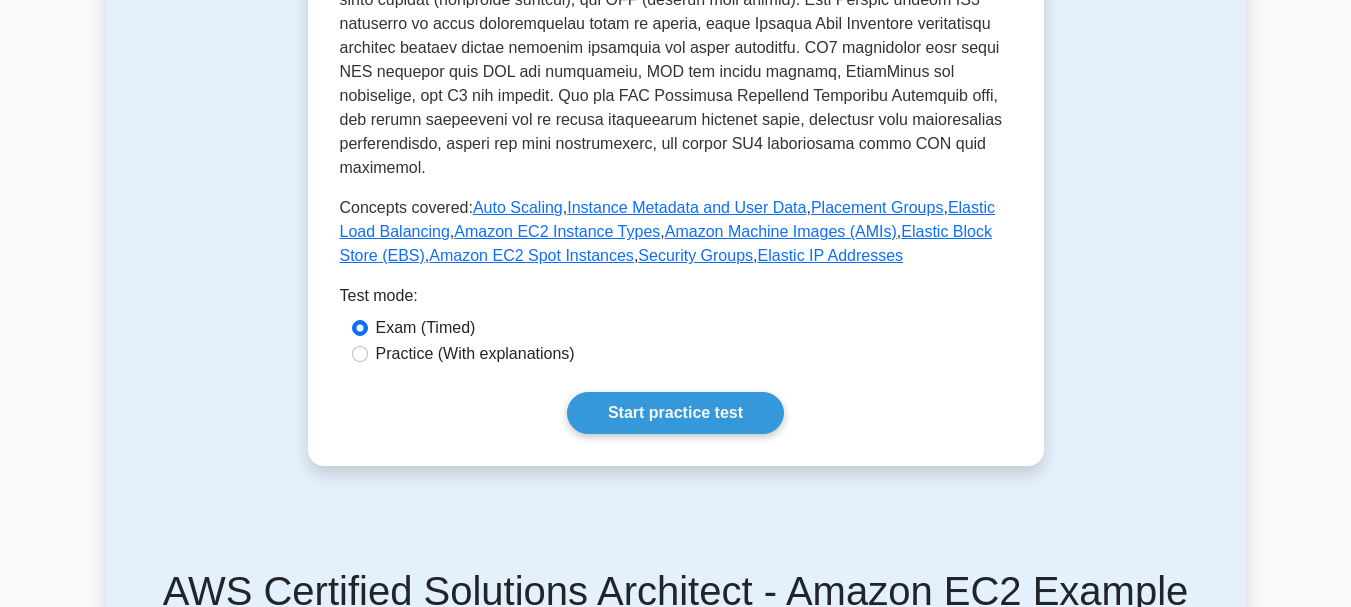 scroll, scrollTop: 800, scrollLeft: 0, axis: vertical 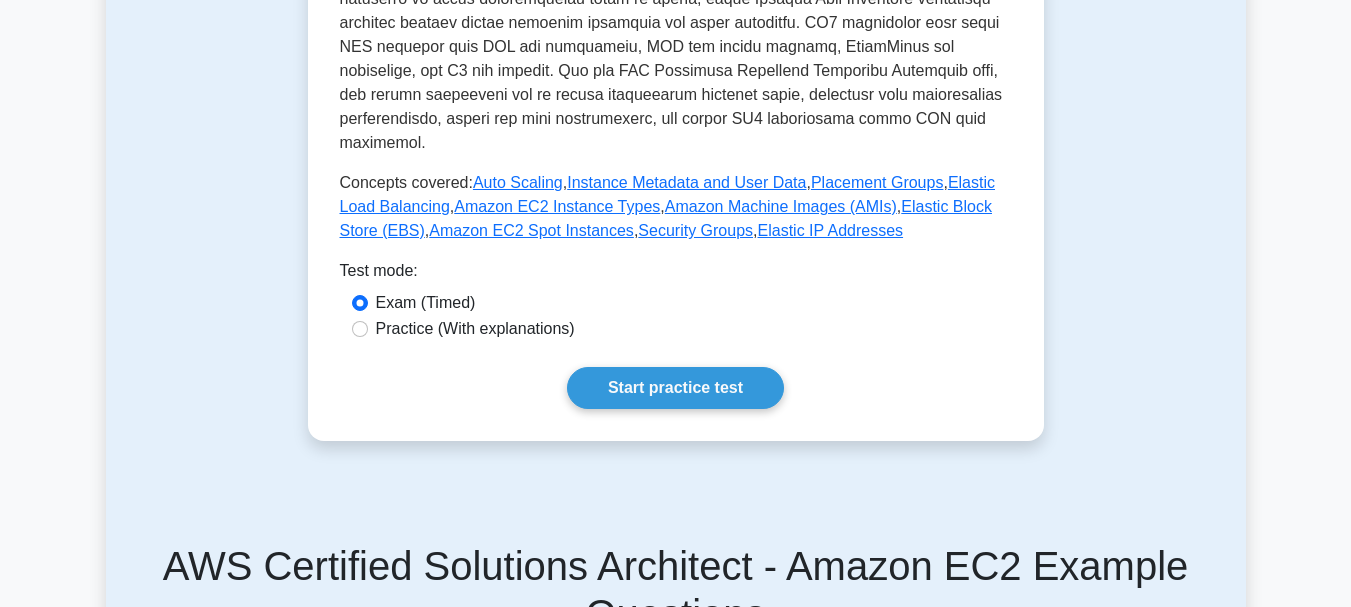 click on "Practice (With explanations)" at bounding box center (475, 329) 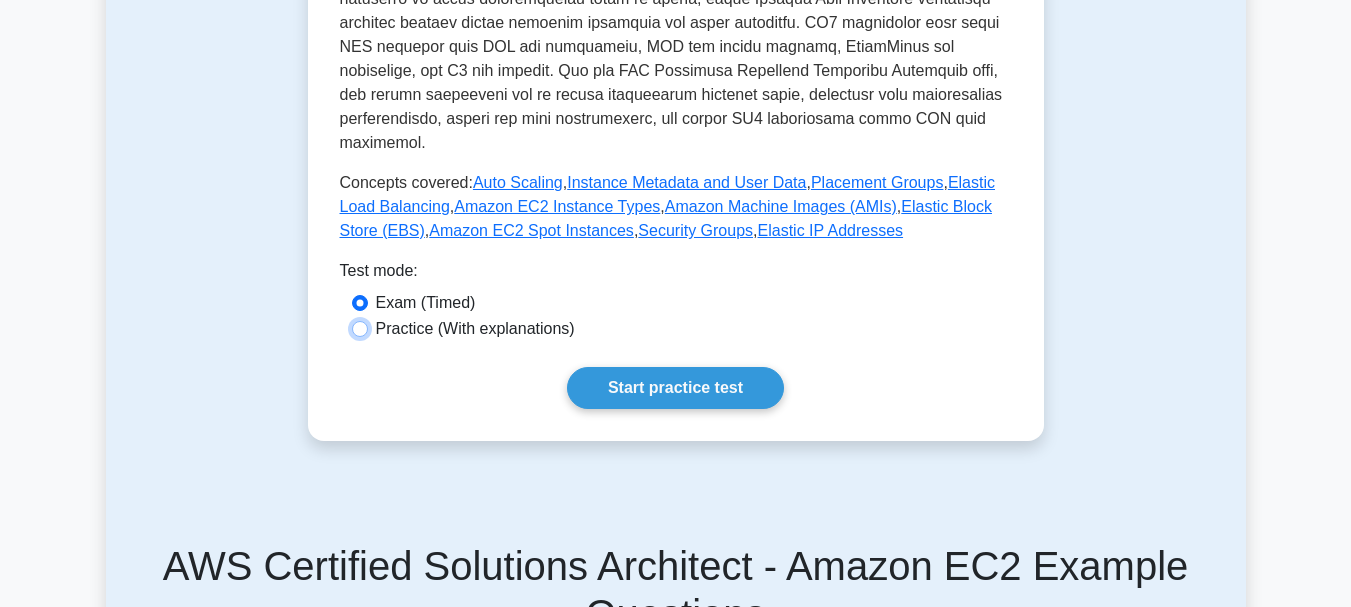 click on "Practice (With explanations)" at bounding box center [360, 329] 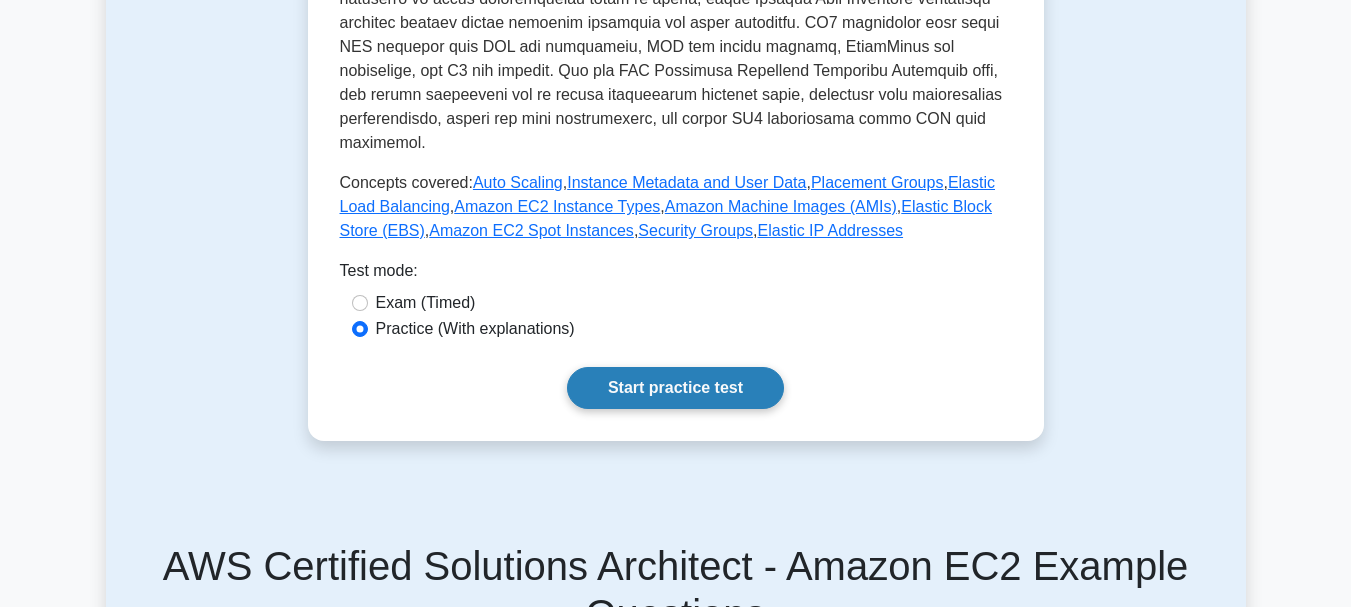 click on "Start practice test" at bounding box center [675, 388] 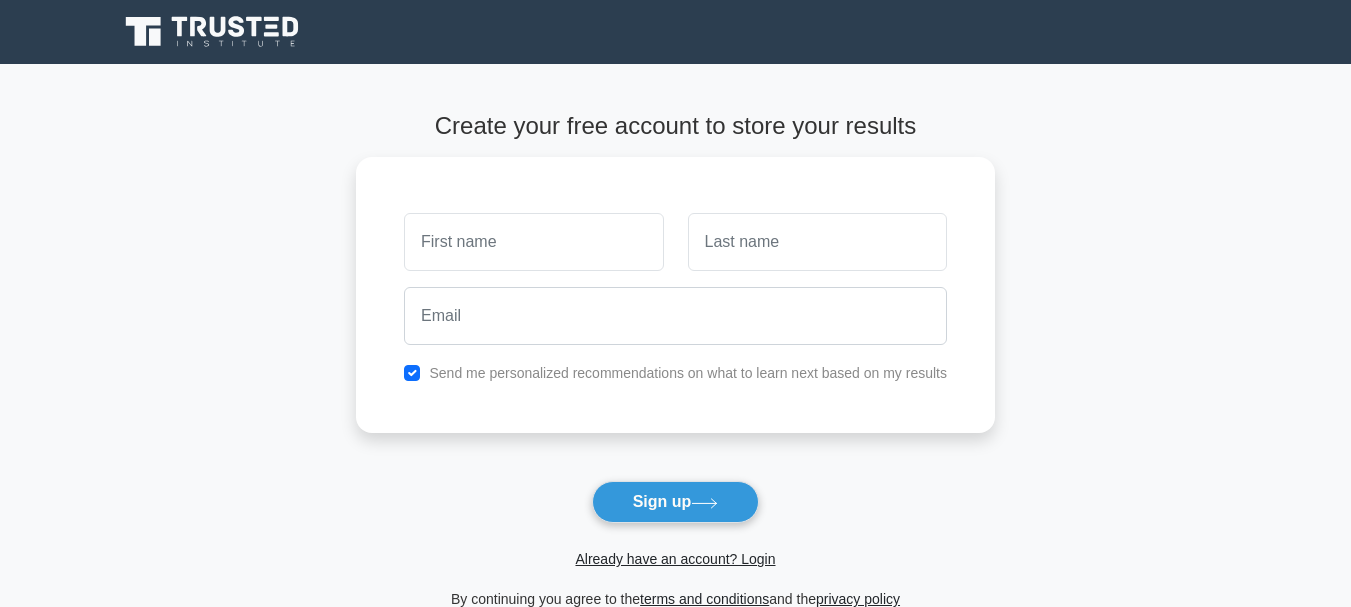 scroll, scrollTop: 0, scrollLeft: 0, axis: both 